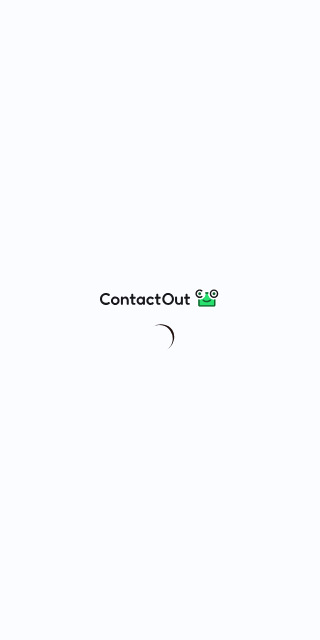 scroll, scrollTop: 0, scrollLeft: 0, axis: both 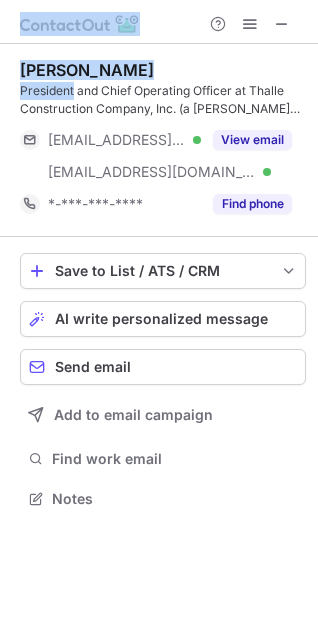 drag, startPoint x: 73, startPoint y: 87, endPoint x: -26, endPoint y: 85, distance: 99.0202 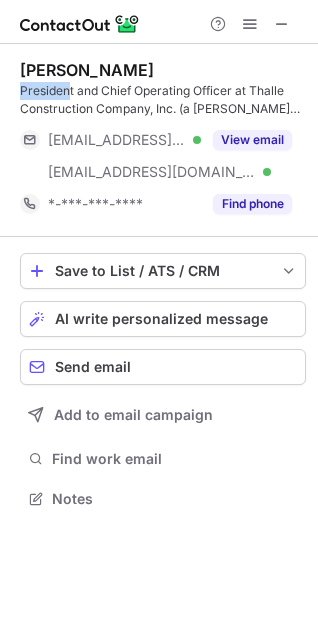 drag, startPoint x: 71, startPoint y: 90, endPoint x: 6, endPoint y: 91, distance: 65.00769 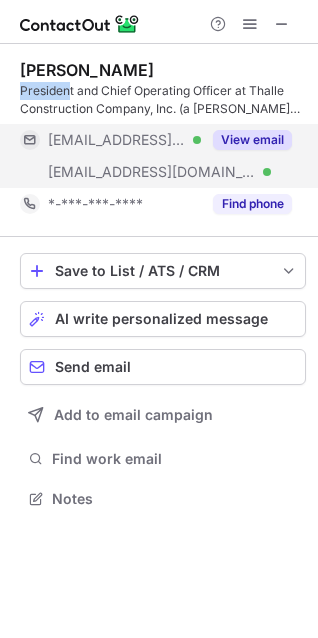 click on "View email" at bounding box center (252, 140) 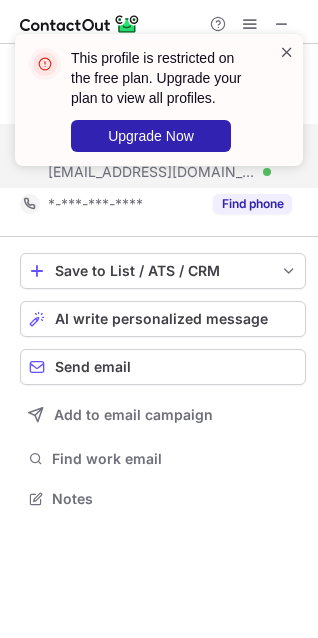 click at bounding box center [287, 52] 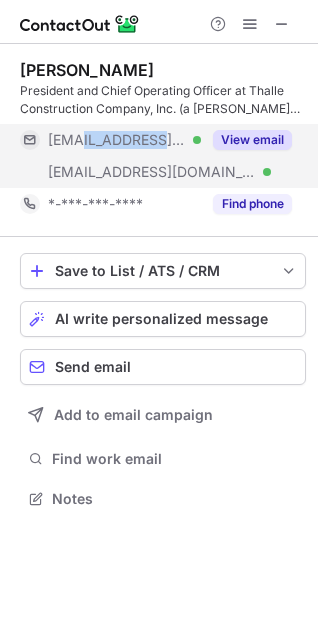 drag, startPoint x: 153, startPoint y: 146, endPoint x: 83, endPoint y: 145, distance: 70.00714 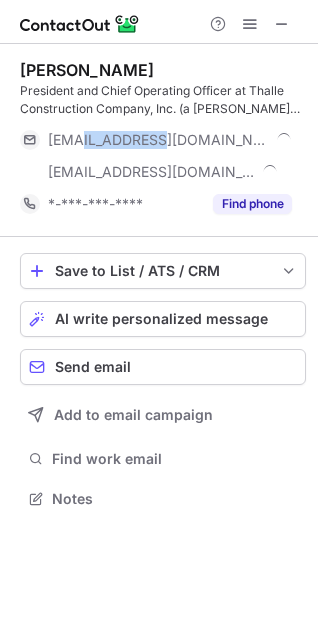 copy on "thalle.com" 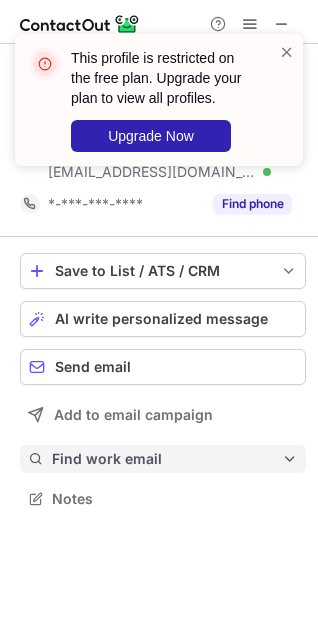 click on "Find work email" at bounding box center (167, 459) 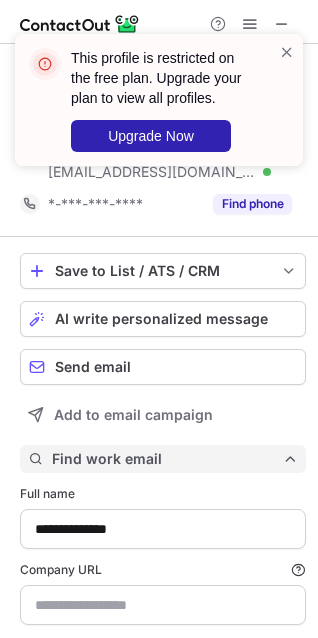 scroll, scrollTop: 9, scrollLeft: 9, axis: both 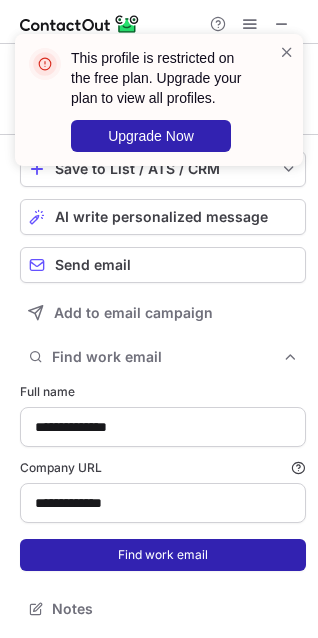 click on "Find work email" at bounding box center (163, 555) 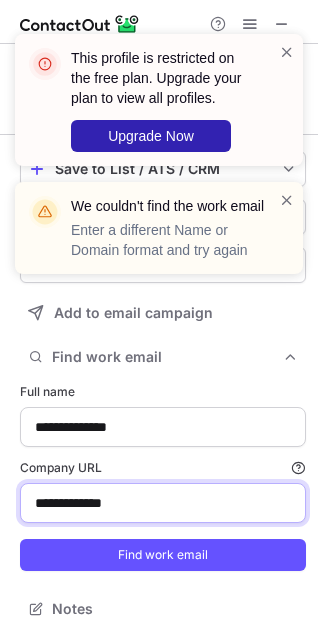 drag, startPoint x: 175, startPoint y: 491, endPoint x: -214, endPoint y: 493, distance: 389.00513 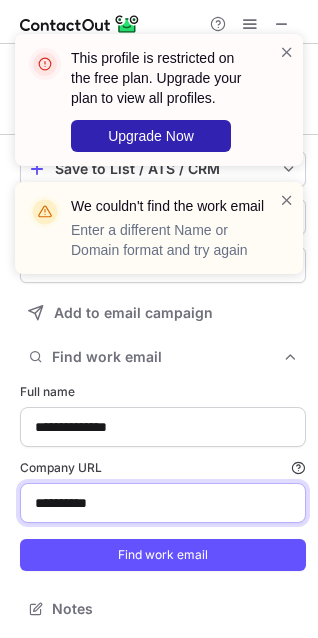 type on "**********" 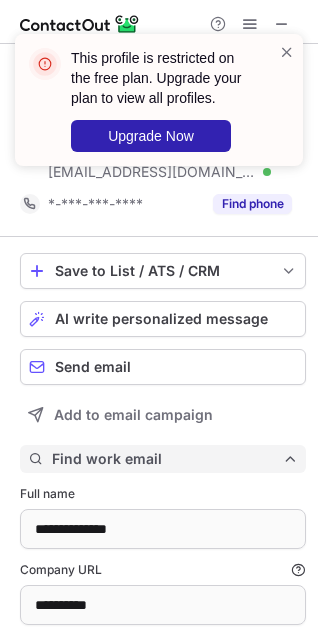 scroll, scrollTop: 102, scrollLeft: 0, axis: vertical 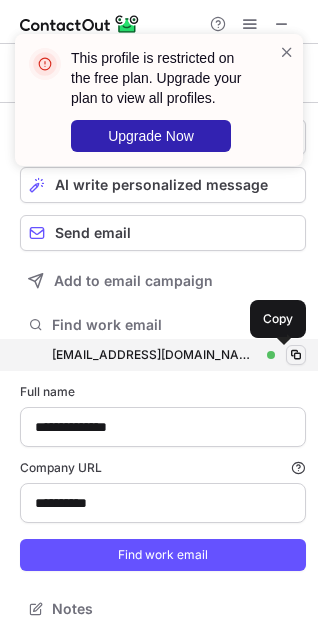 click at bounding box center (296, 355) 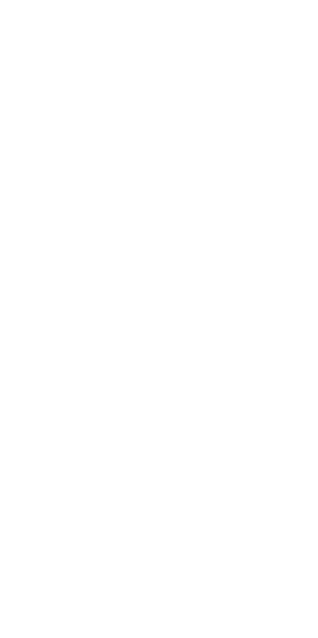 scroll, scrollTop: 0, scrollLeft: 0, axis: both 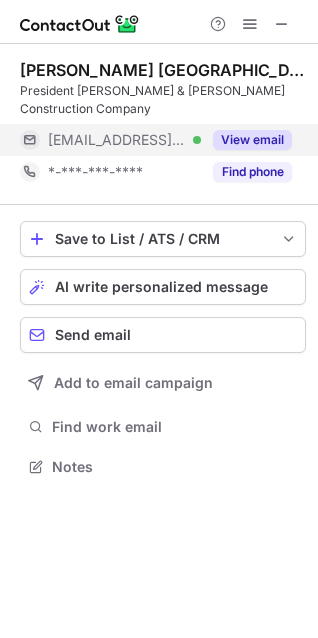 click on "View email" at bounding box center (252, 140) 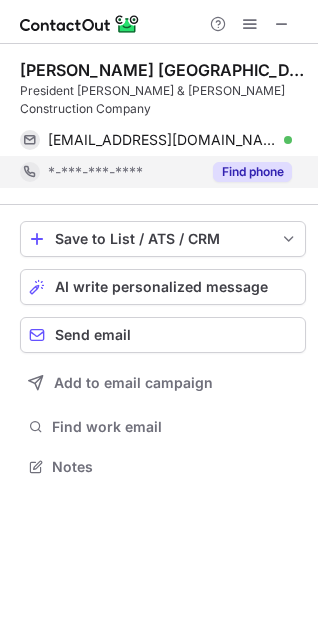 click on "Find phone" at bounding box center [252, 172] 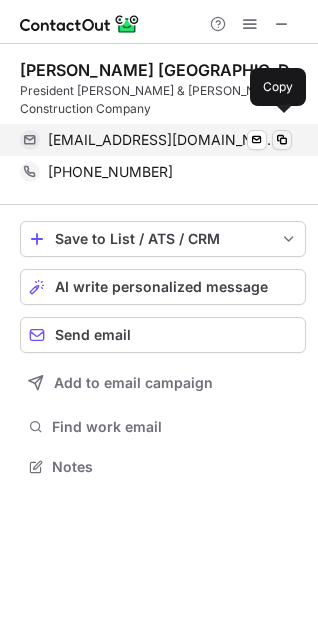 click at bounding box center (282, 140) 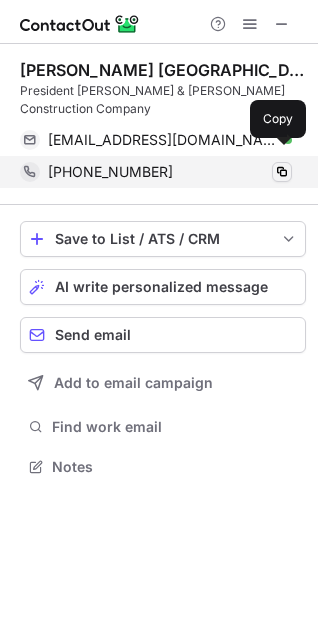 click at bounding box center (282, 172) 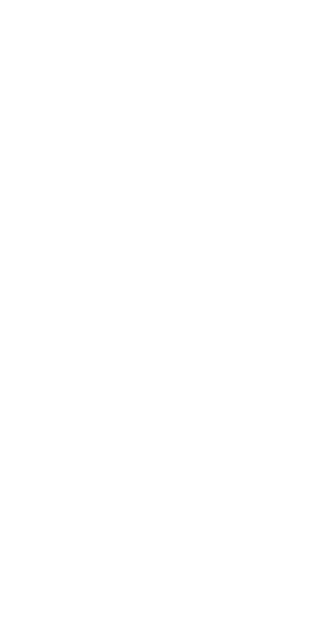 scroll, scrollTop: 0, scrollLeft: 0, axis: both 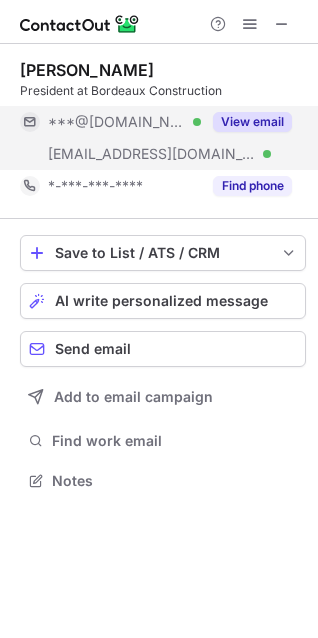 click on "View email" at bounding box center (252, 122) 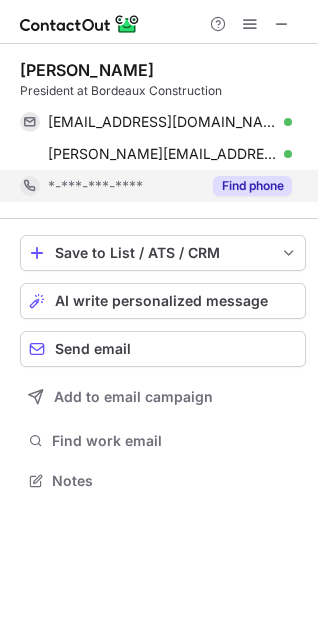 click on "Find phone" at bounding box center [252, 186] 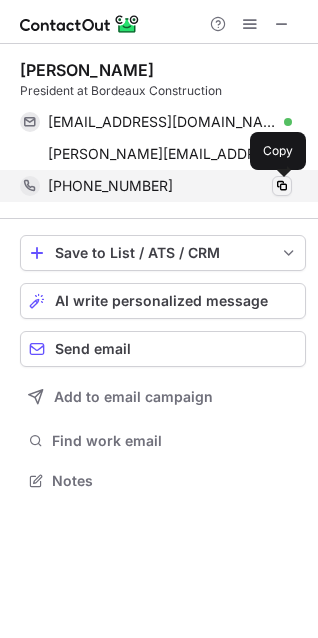click at bounding box center (282, 186) 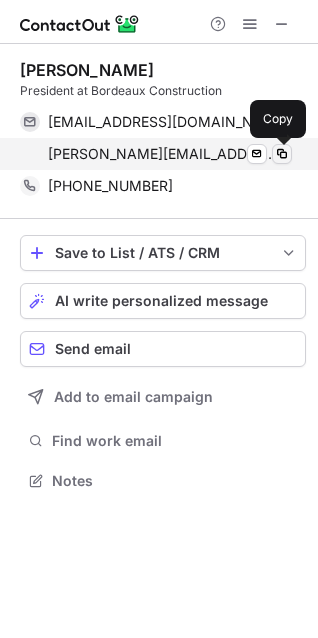 click at bounding box center [282, 154] 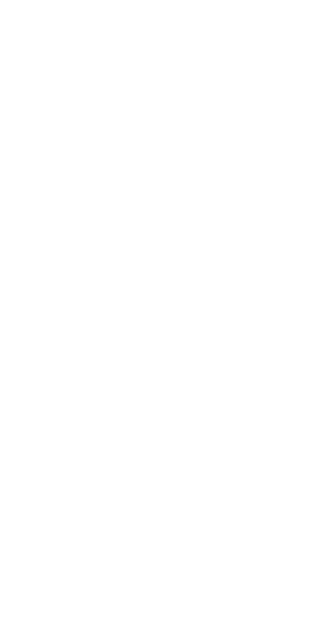 scroll, scrollTop: 0, scrollLeft: 0, axis: both 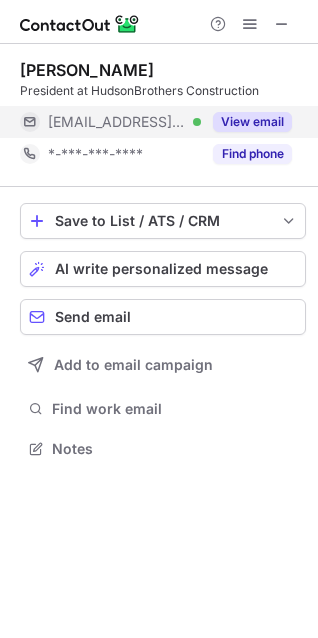 click on "View email" at bounding box center (252, 122) 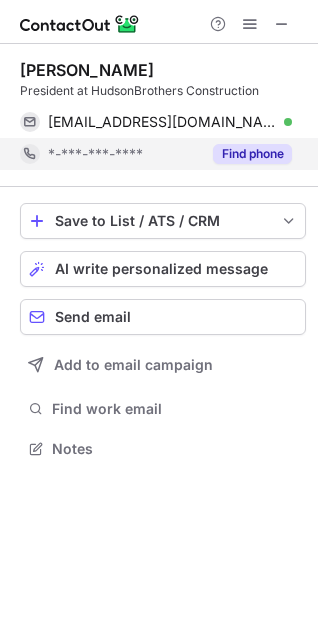 click on "Find phone" at bounding box center [252, 154] 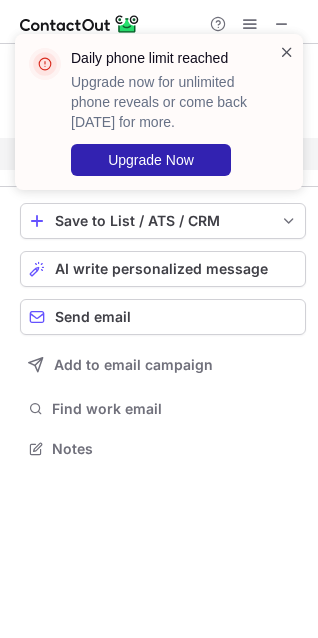 click at bounding box center (287, 52) 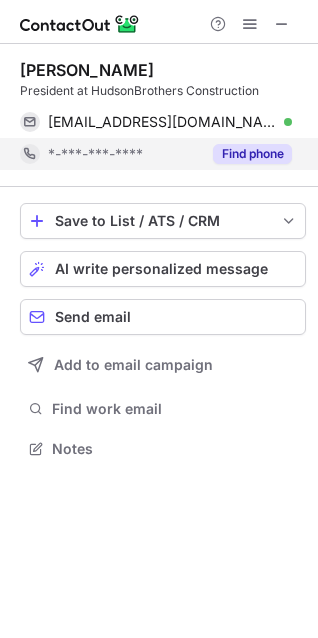 click on "Find phone" at bounding box center (252, 154) 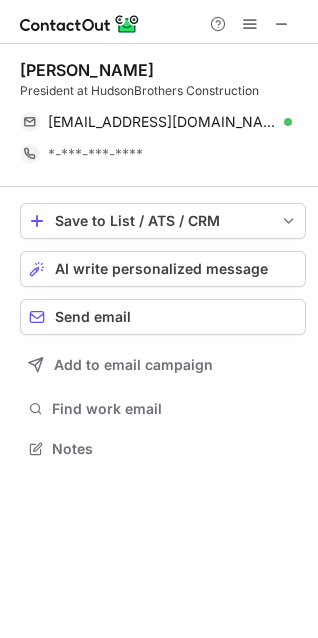 scroll, scrollTop: 10, scrollLeft: 9, axis: both 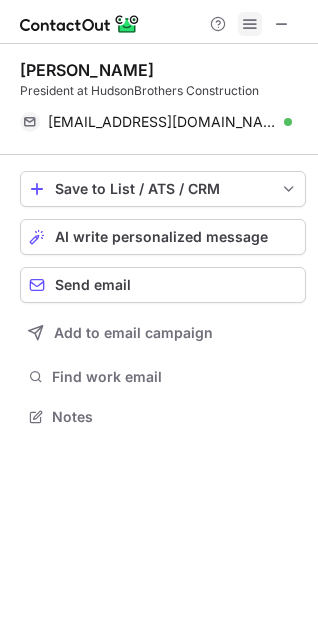 click at bounding box center (250, 24) 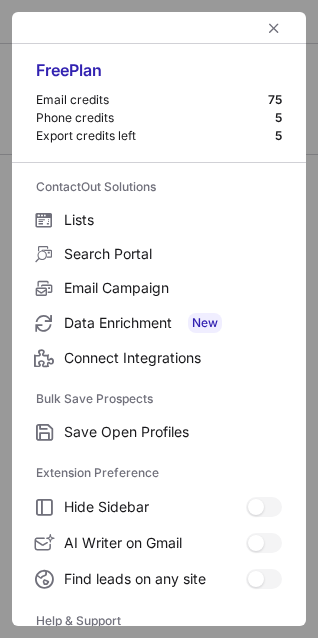 scroll, scrollTop: 194, scrollLeft: 0, axis: vertical 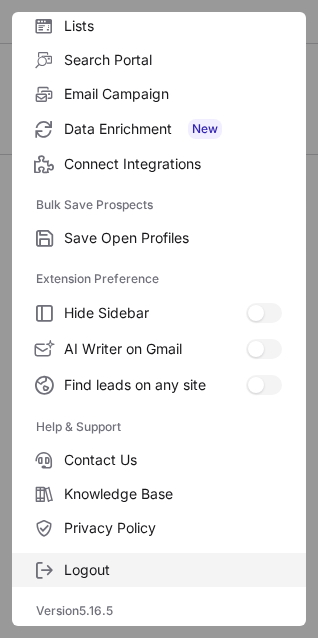 click on "Logout" at bounding box center [159, 570] 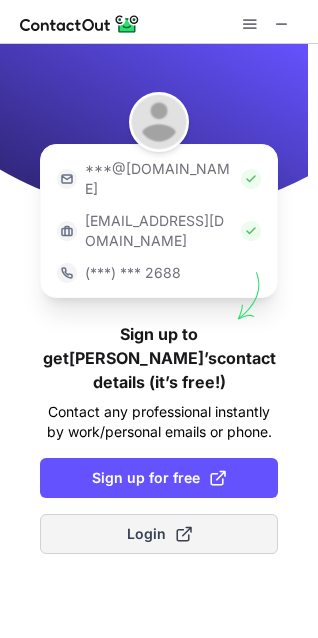 click at bounding box center [184, 534] 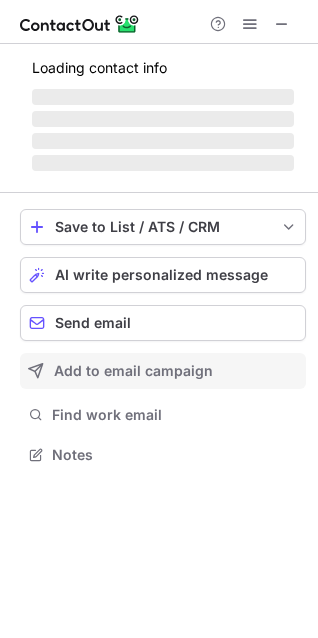 scroll, scrollTop: 9, scrollLeft: 9, axis: both 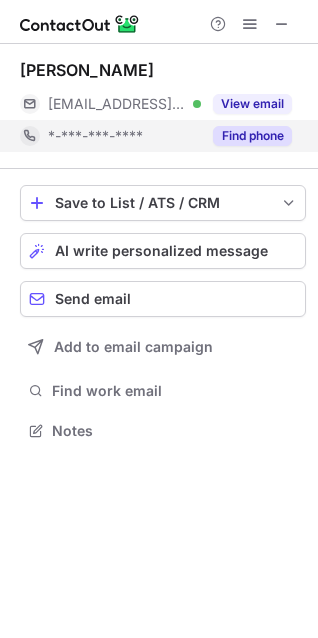 click on "Find phone" at bounding box center [252, 136] 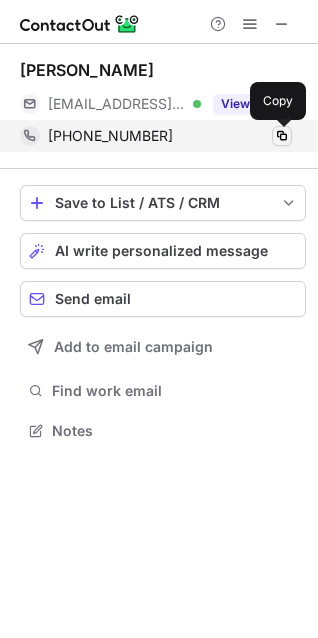 click at bounding box center [282, 136] 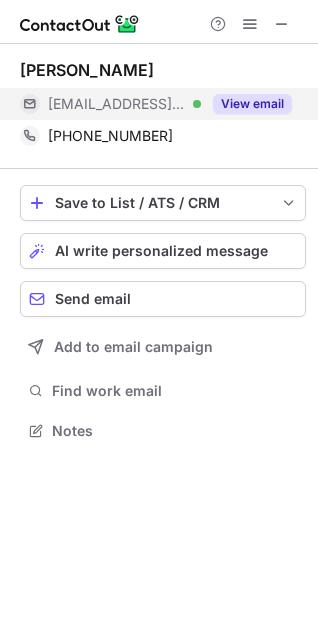 click on "View email" at bounding box center (252, 104) 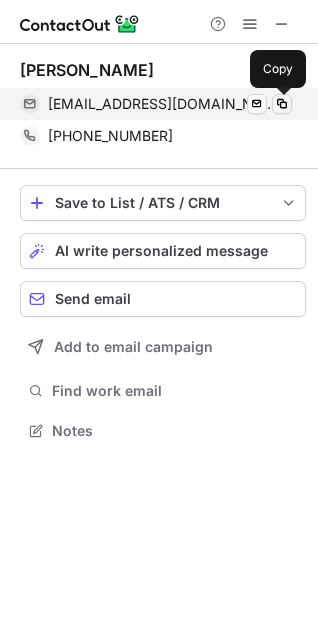 click at bounding box center (282, 104) 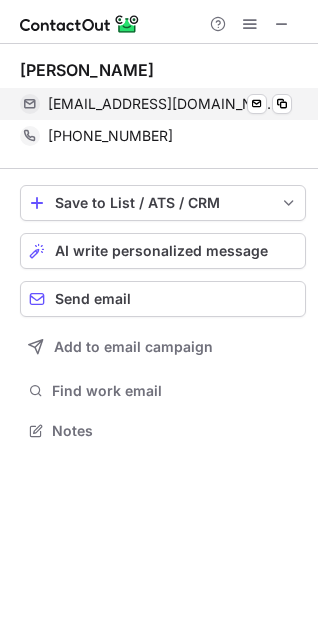 click on "lhudson@hudsonbros.com Verified Send email Copy" at bounding box center [156, 104] 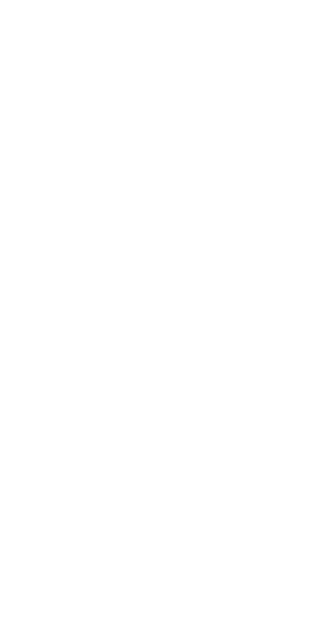 scroll, scrollTop: 0, scrollLeft: 0, axis: both 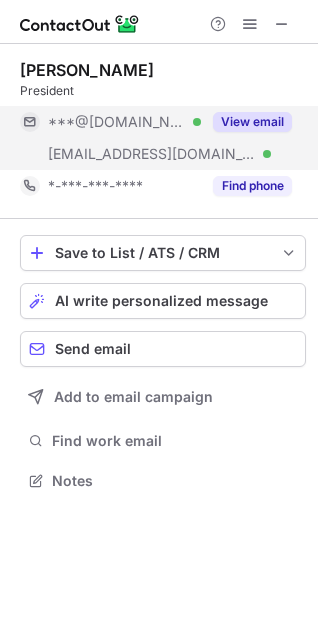 click on "View email" at bounding box center [252, 122] 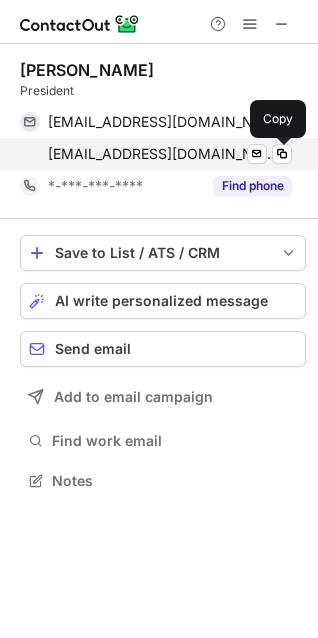 drag, startPoint x: 279, startPoint y: 154, endPoint x: 237, endPoint y: 147, distance: 42.579338 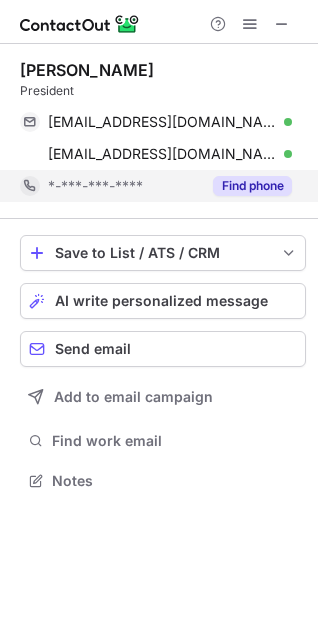 click on "Find phone" at bounding box center [252, 186] 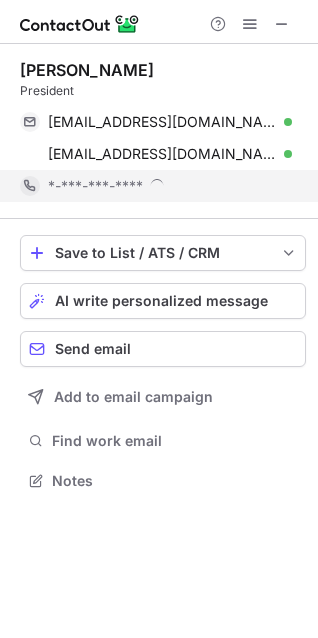 scroll, scrollTop: 9, scrollLeft: 9, axis: both 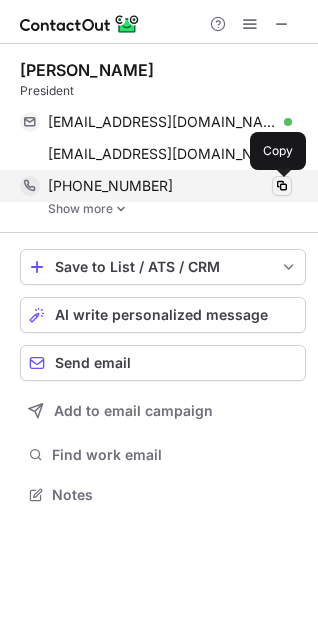 click at bounding box center (282, 186) 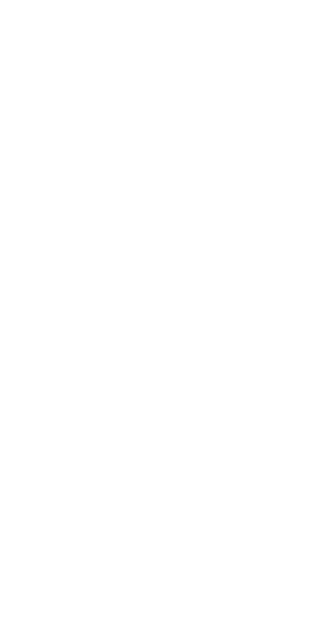 scroll, scrollTop: 0, scrollLeft: 0, axis: both 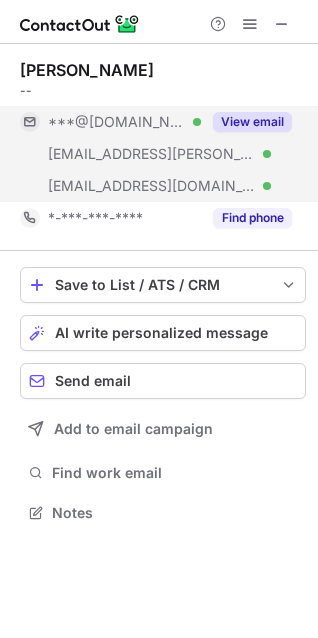 click on "View email" at bounding box center (252, 122) 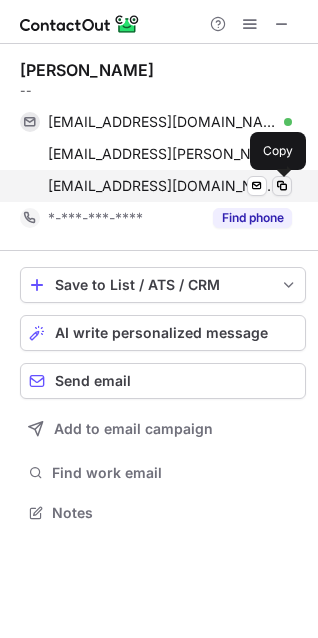 click at bounding box center (282, 186) 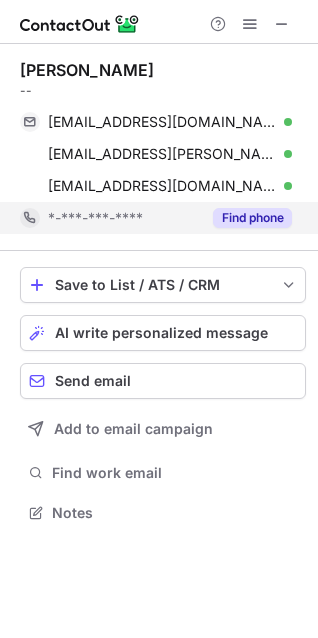 click on "Find phone" at bounding box center (252, 218) 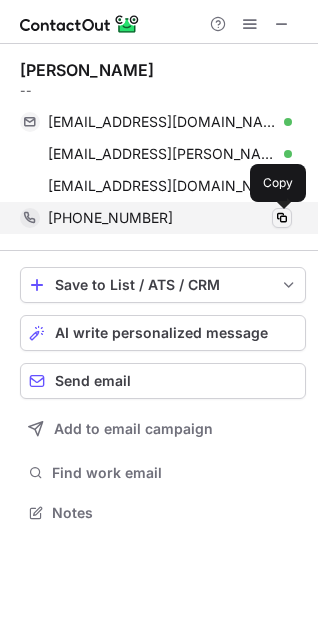 click at bounding box center [282, 218] 